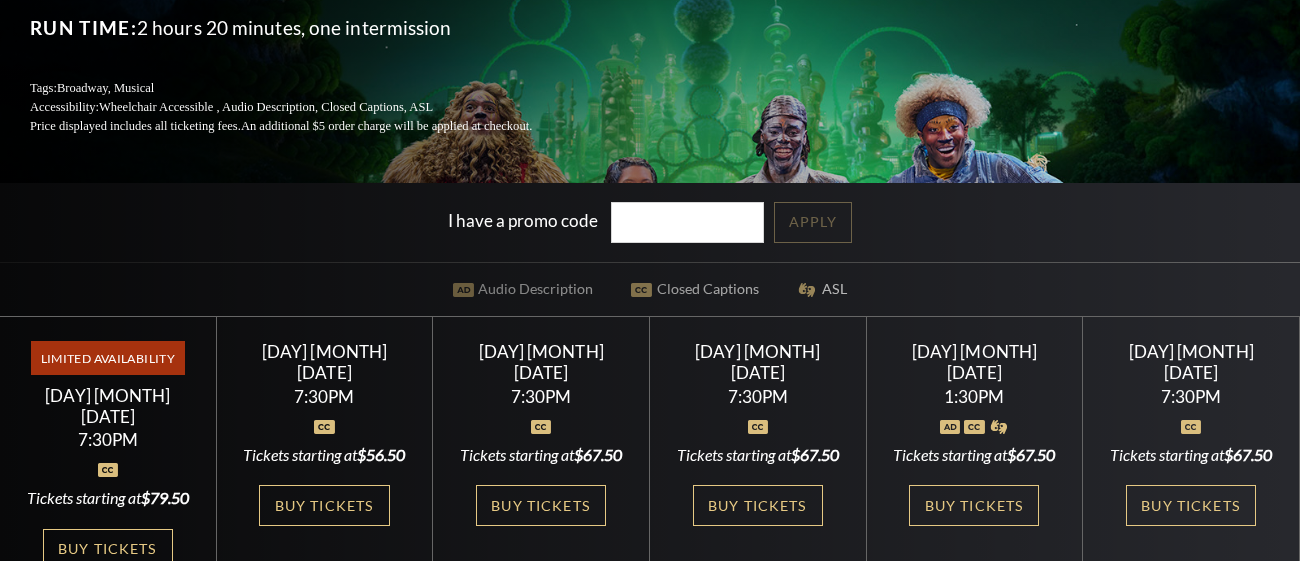 scroll, scrollTop: 438, scrollLeft: 0, axis: vertical 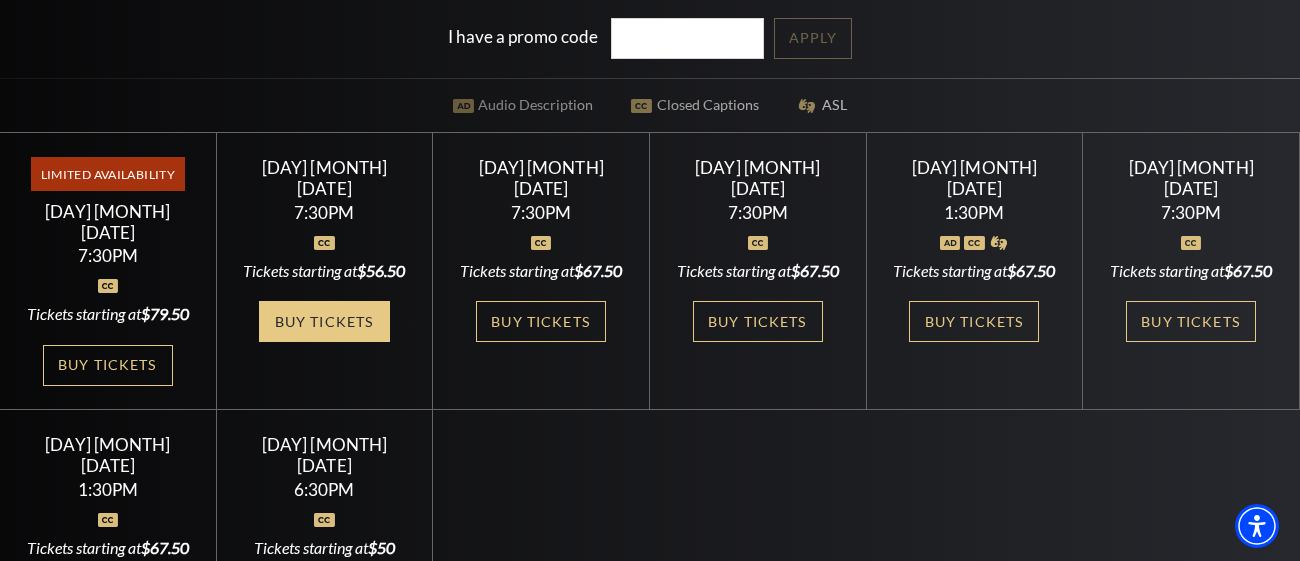 click on "Buy Tickets" at bounding box center (324, 321) 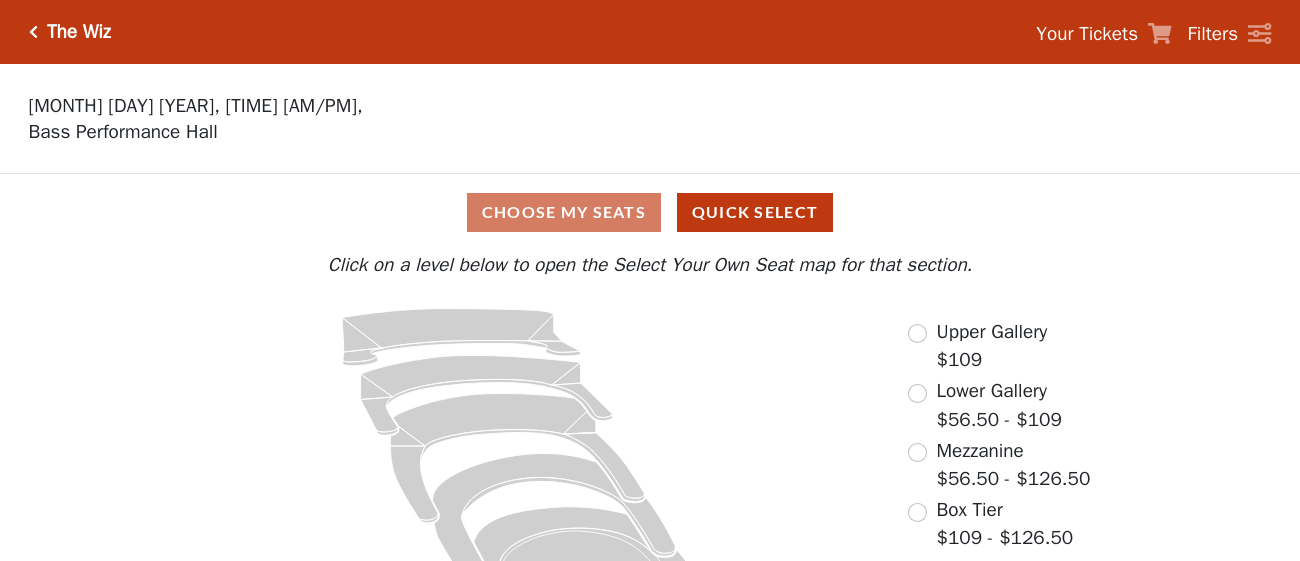 scroll, scrollTop: 0, scrollLeft: 0, axis: both 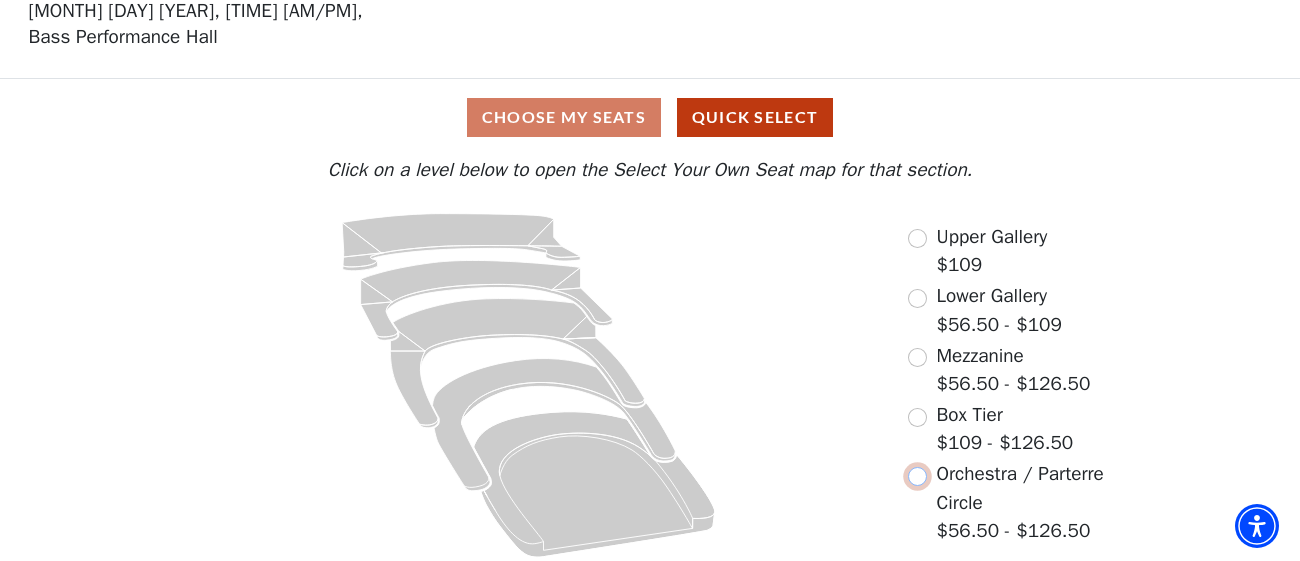 click at bounding box center (917, 476) 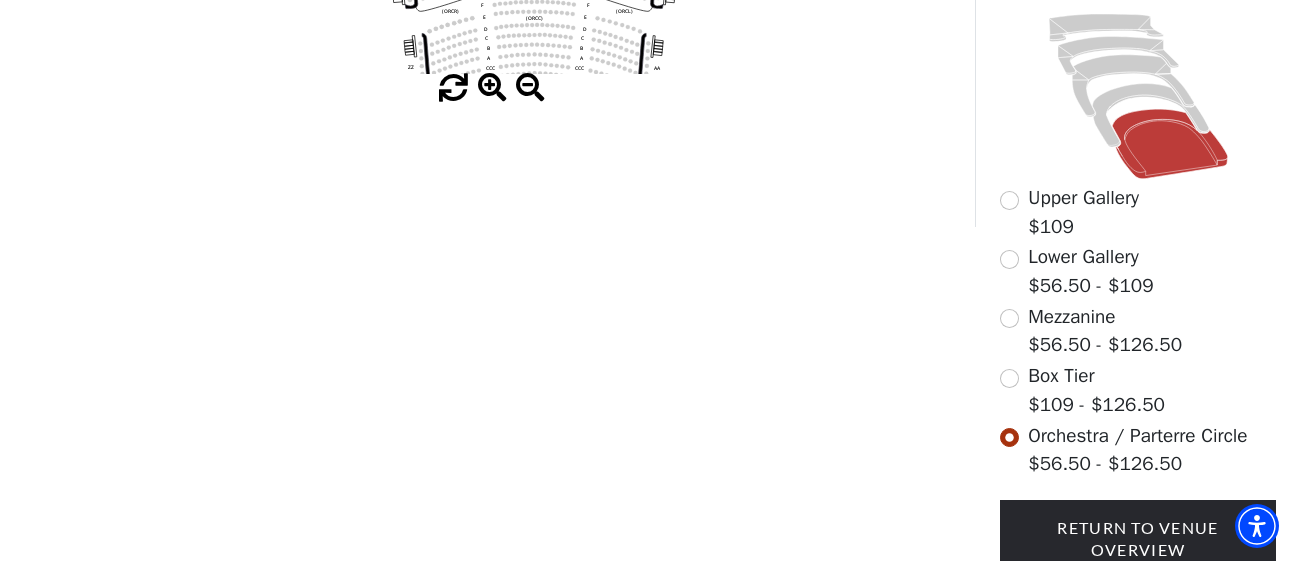 scroll, scrollTop: 510, scrollLeft: 0, axis: vertical 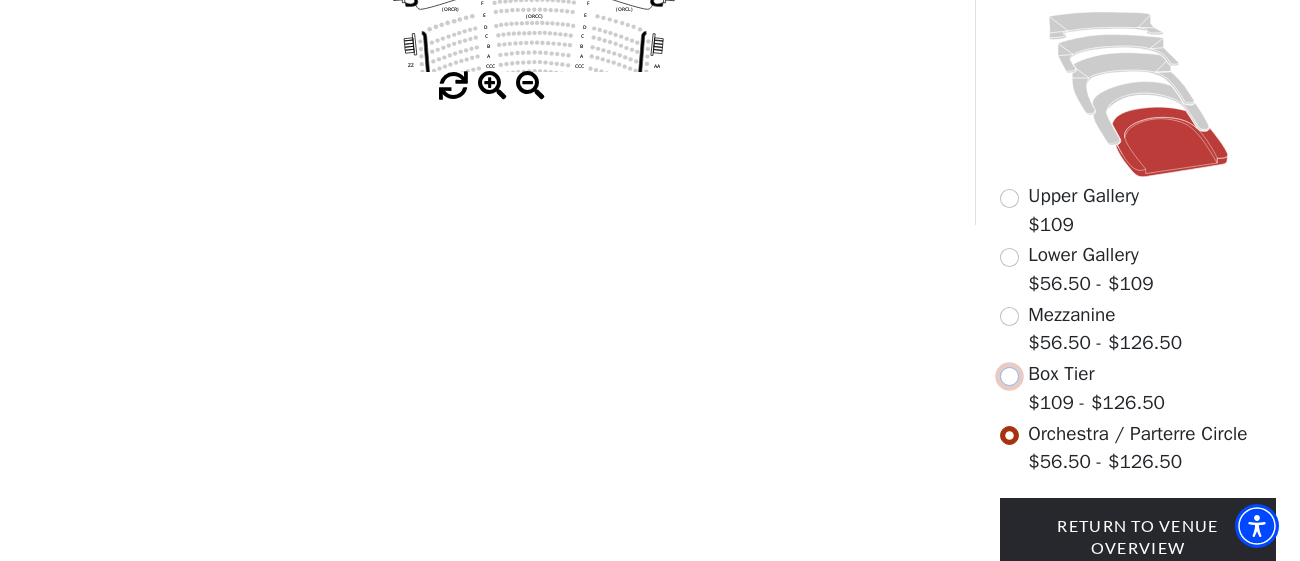 click at bounding box center [1009, 376] 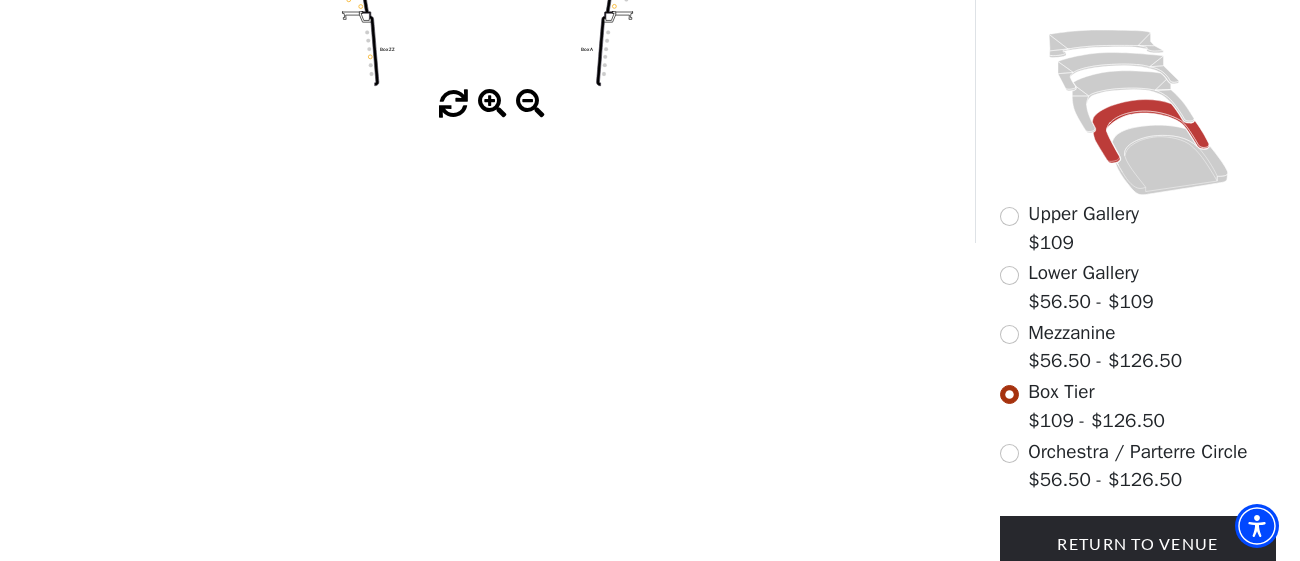 scroll, scrollTop: 495, scrollLeft: 0, axis: vertical 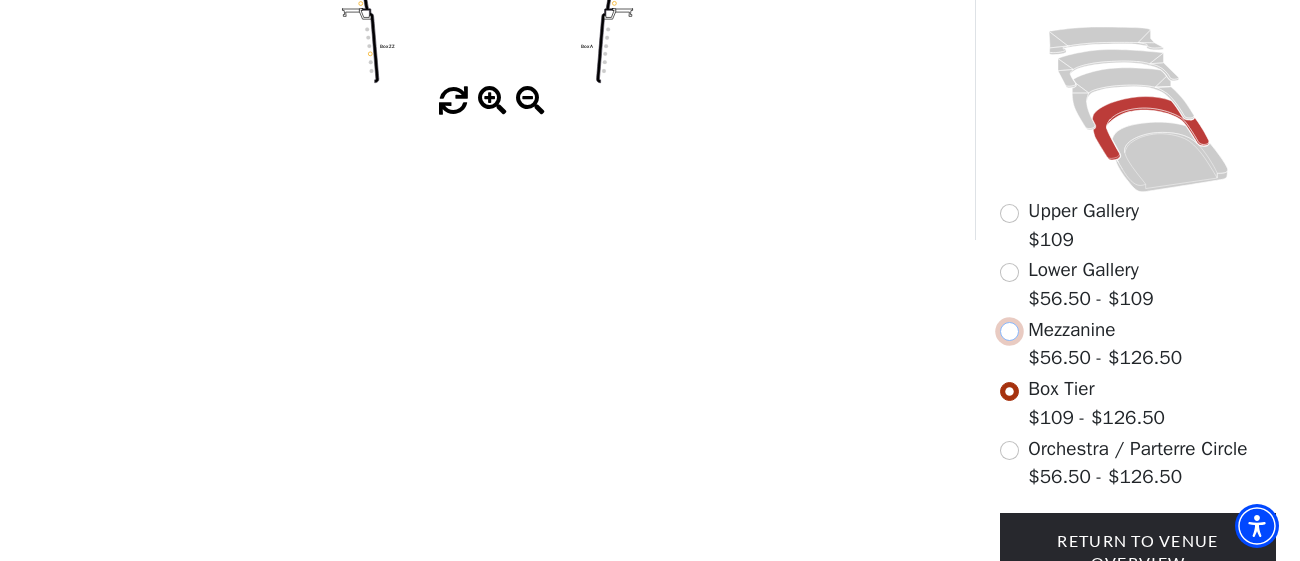 click at bounding box center (1009, 331) 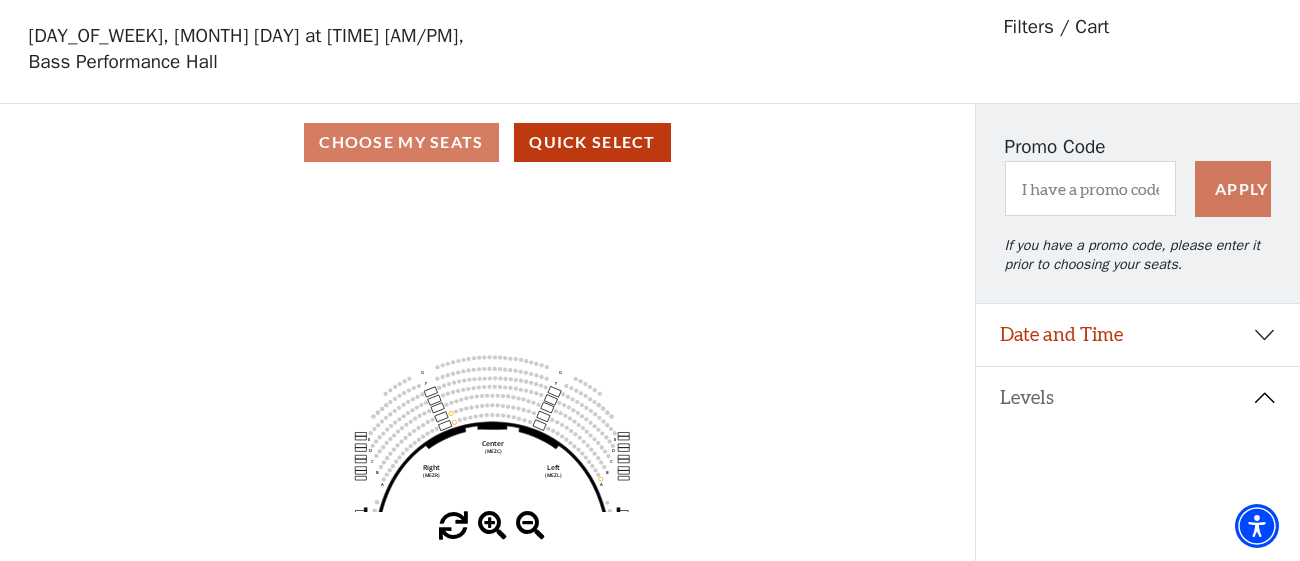 scroll, scrollTop: 0, scrollLeft: 0, axis: both 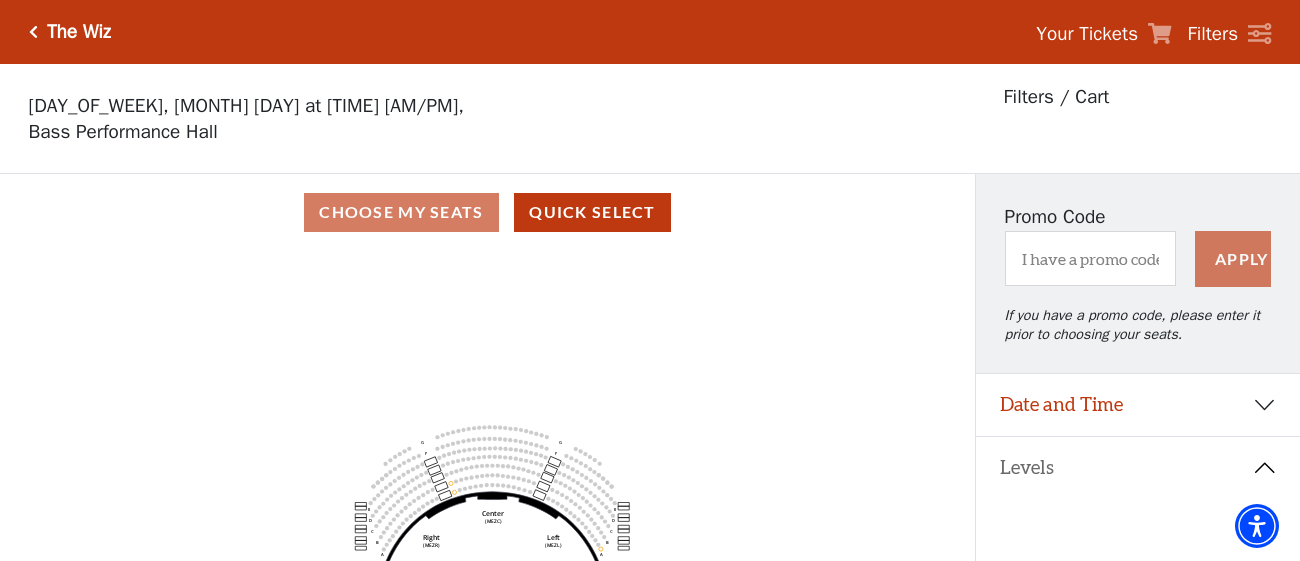 click on "The Wiz" at bounding box center (74, 32) 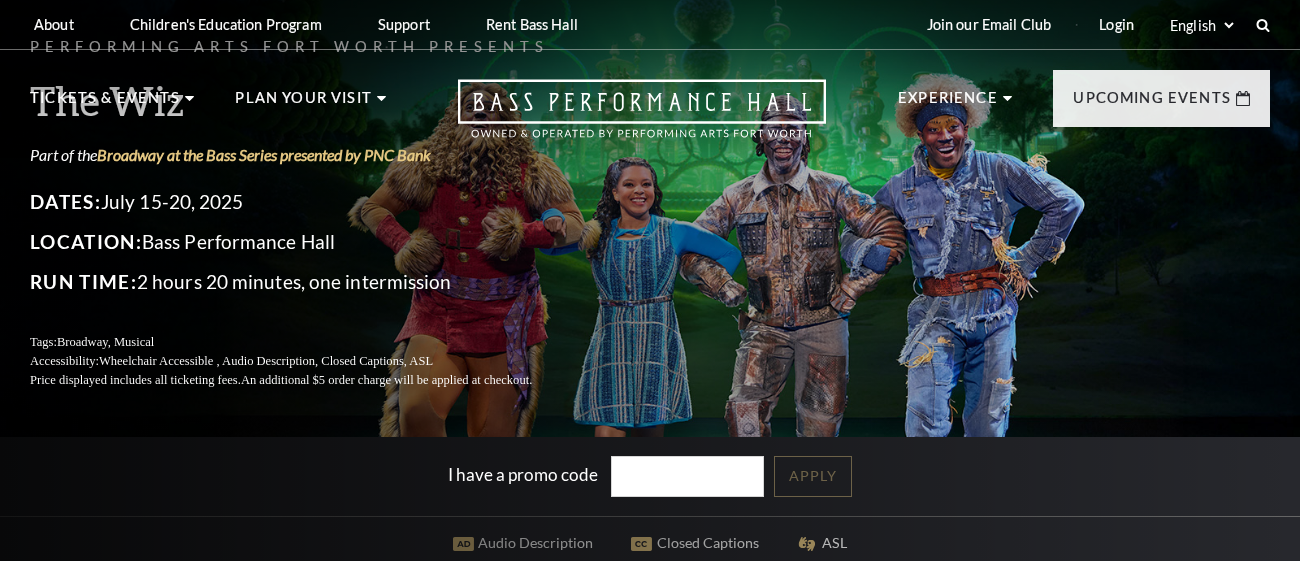 scroll, scrollTop: 166, scrollLeft: 0, axis: vertical 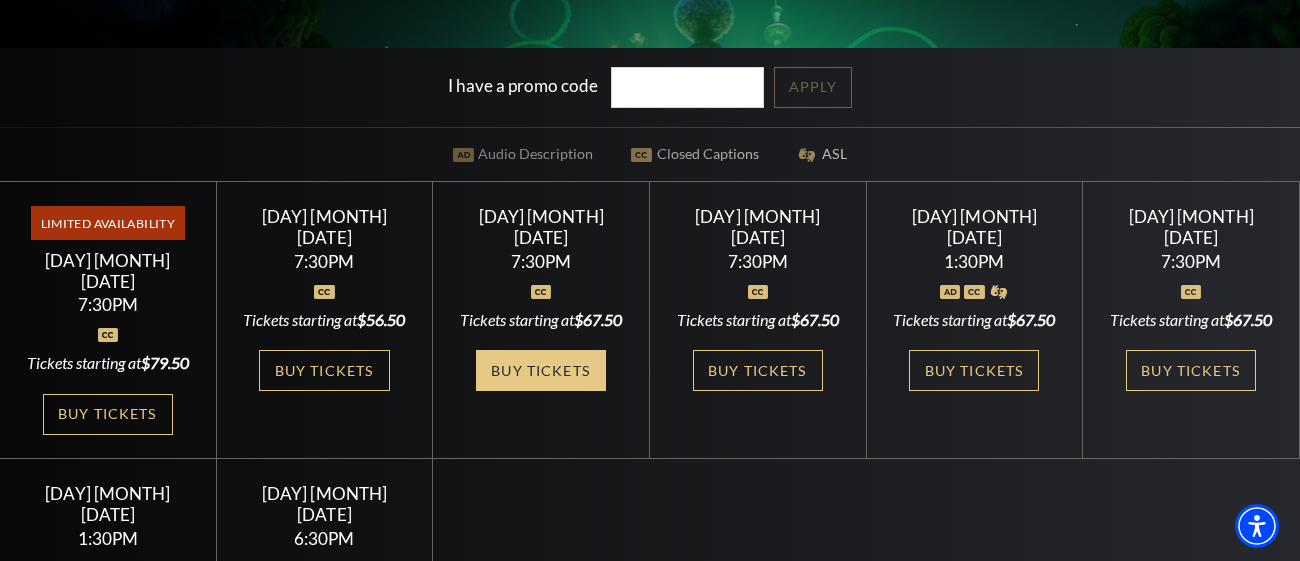click on "Buy Tickets" at bounding box center [541, 370] 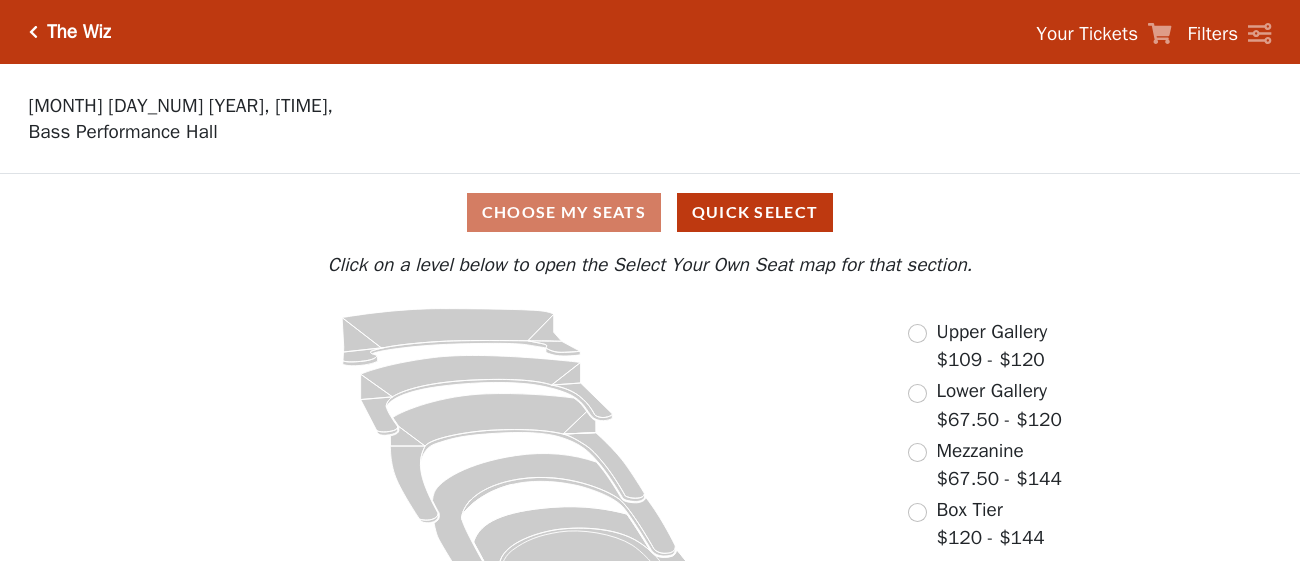 scroll, scrollTop: 0, scrollLeft: 0, axis: both 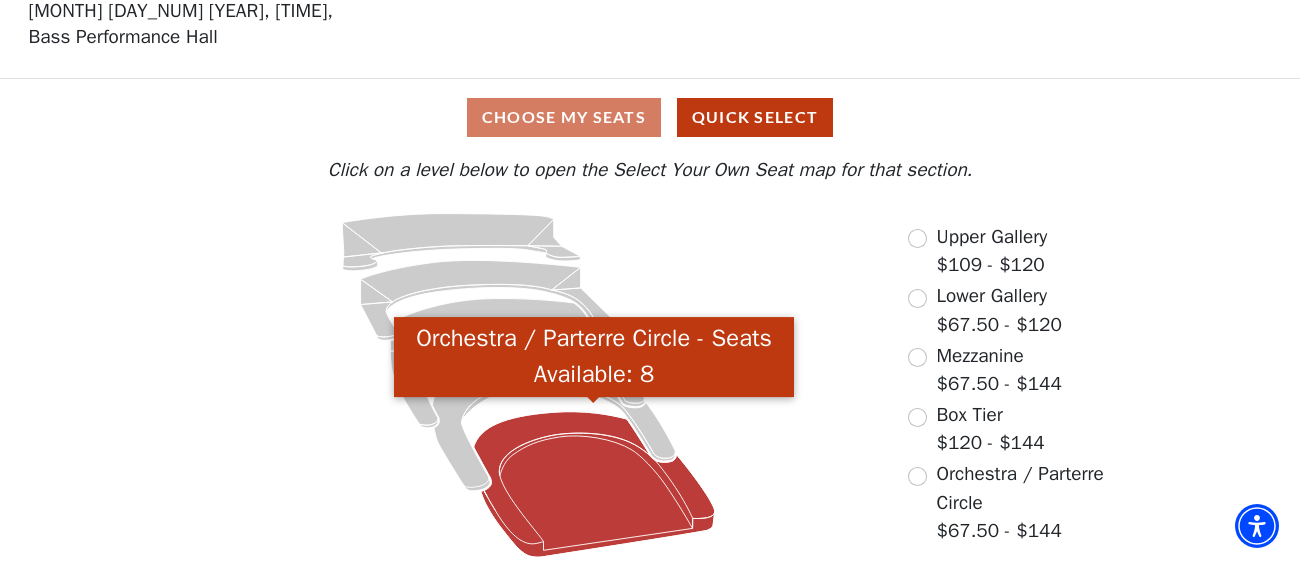 click at bounding box center [593, 484] 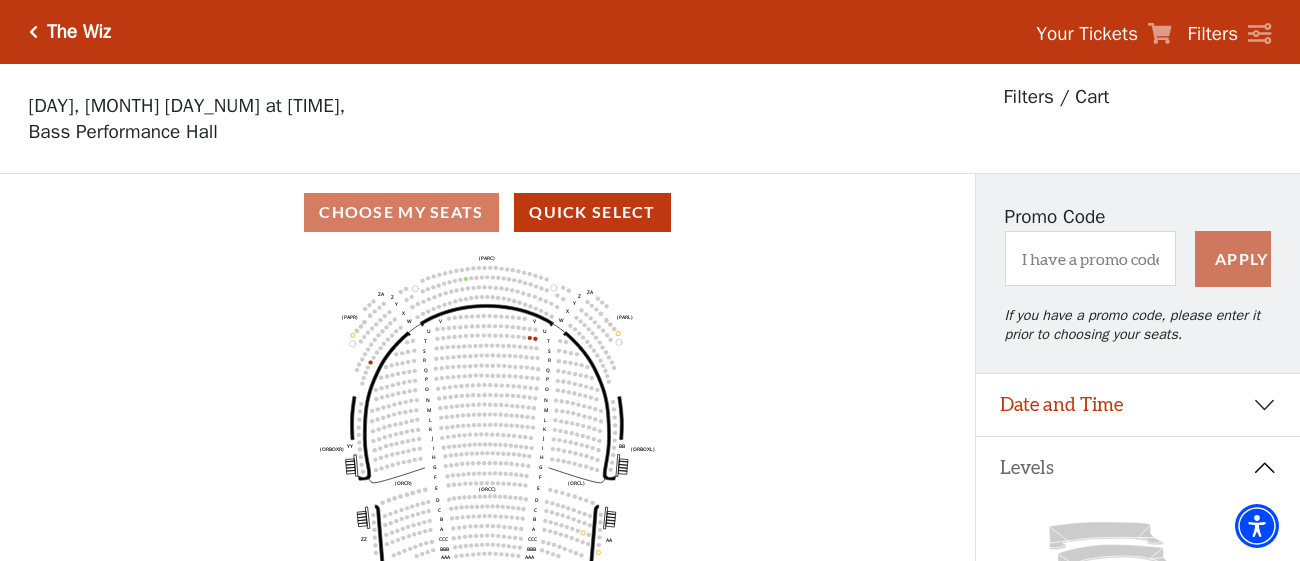 scroll, scrollTop: 92, scrollLeft: 0, axis: vertical 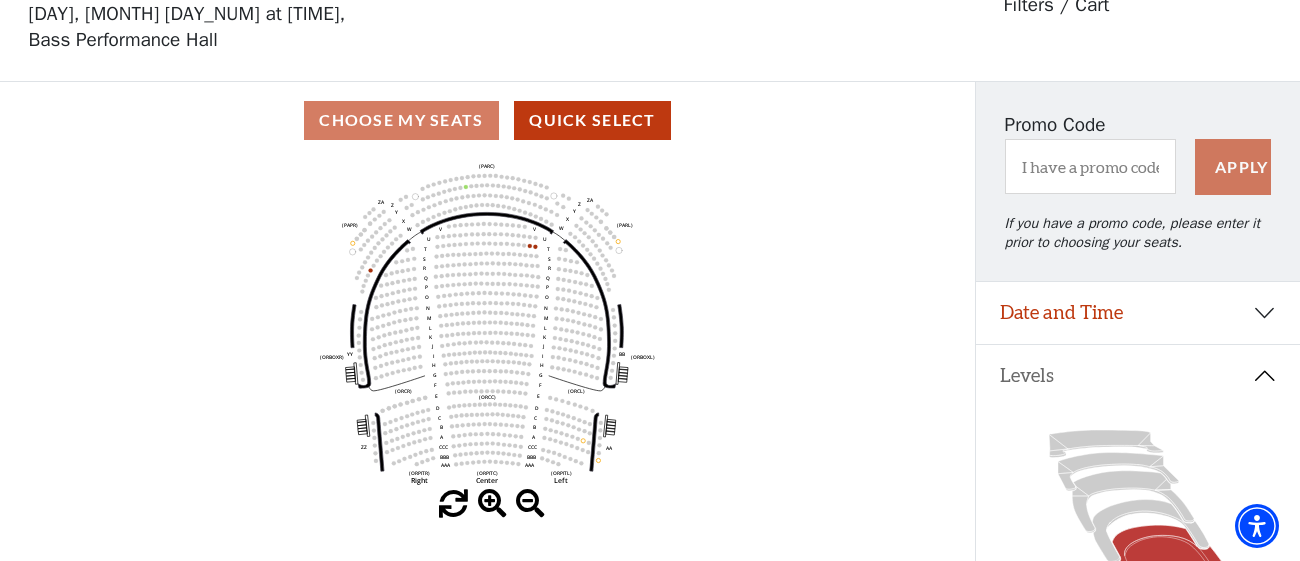 click on "Choose My Seats
Quick Select" at bounding box center [487, 120] 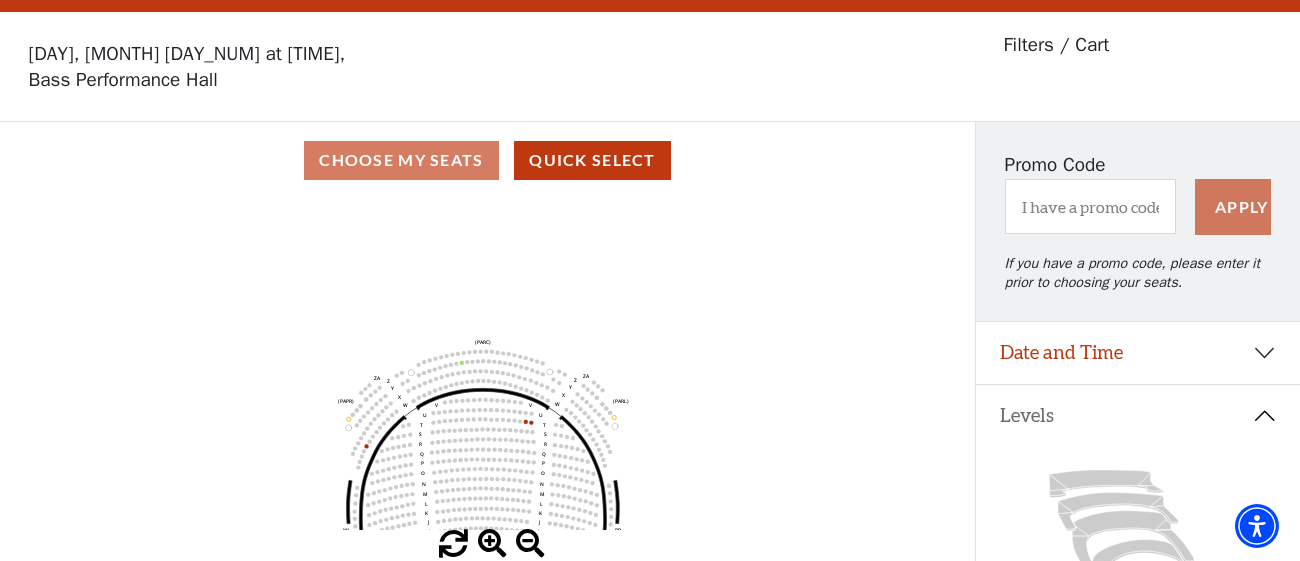 scroll, scrollTop: 0, scrollLeft: 0, axis: both 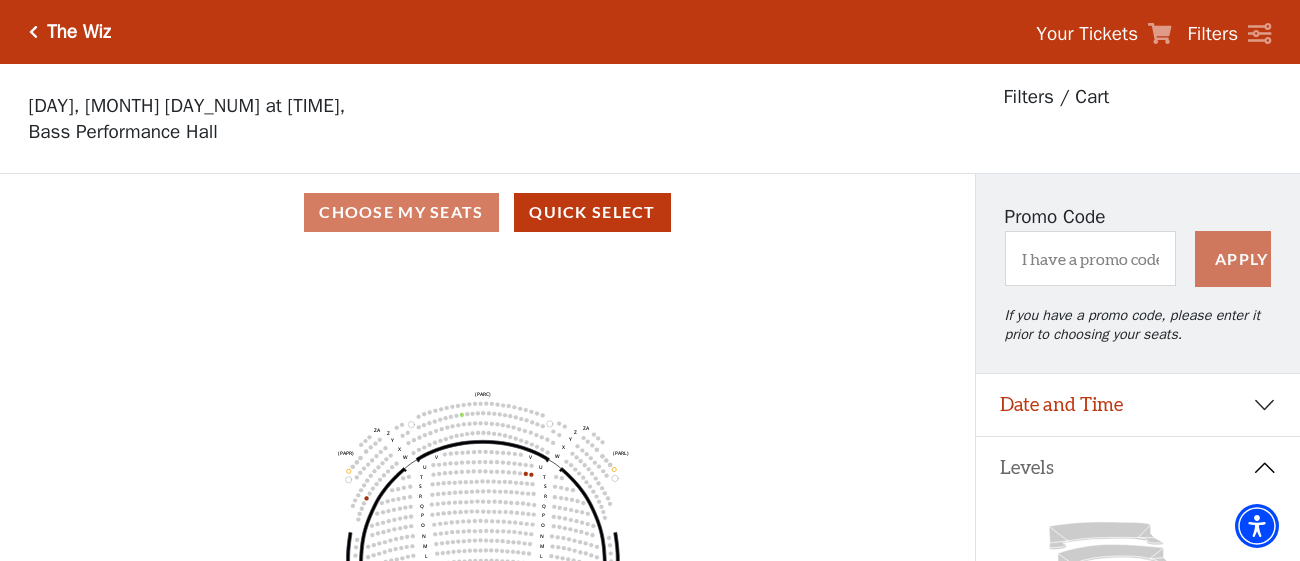 click at bounding box center (33, 32) 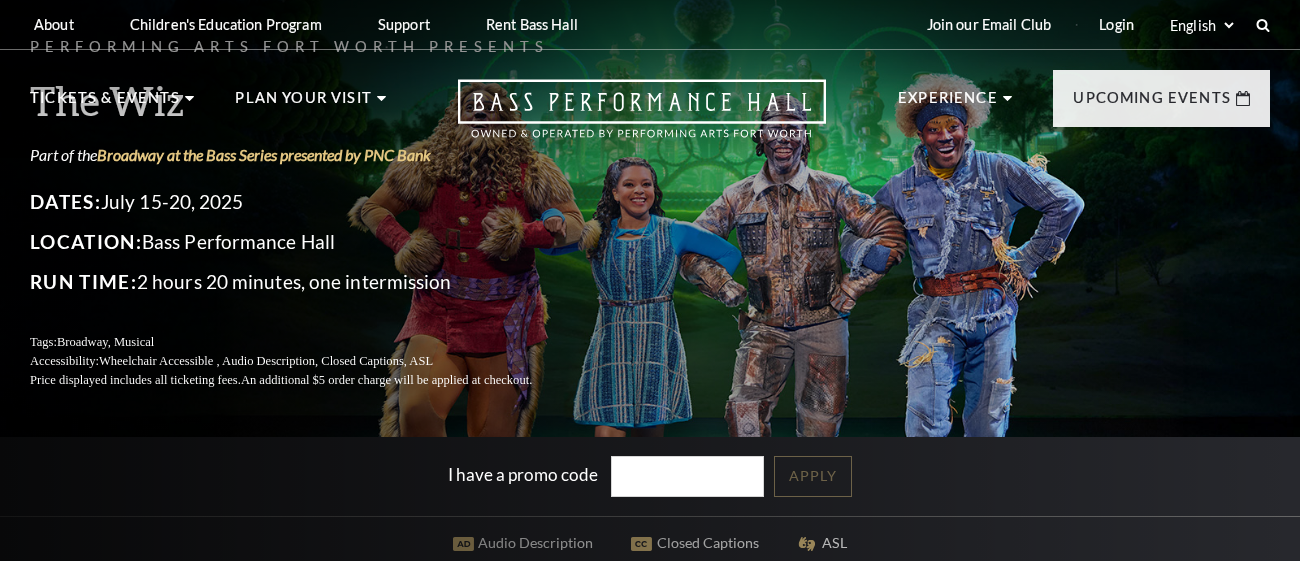 scroll, scrollTop: 0, scrollLeft: 0, axis: both 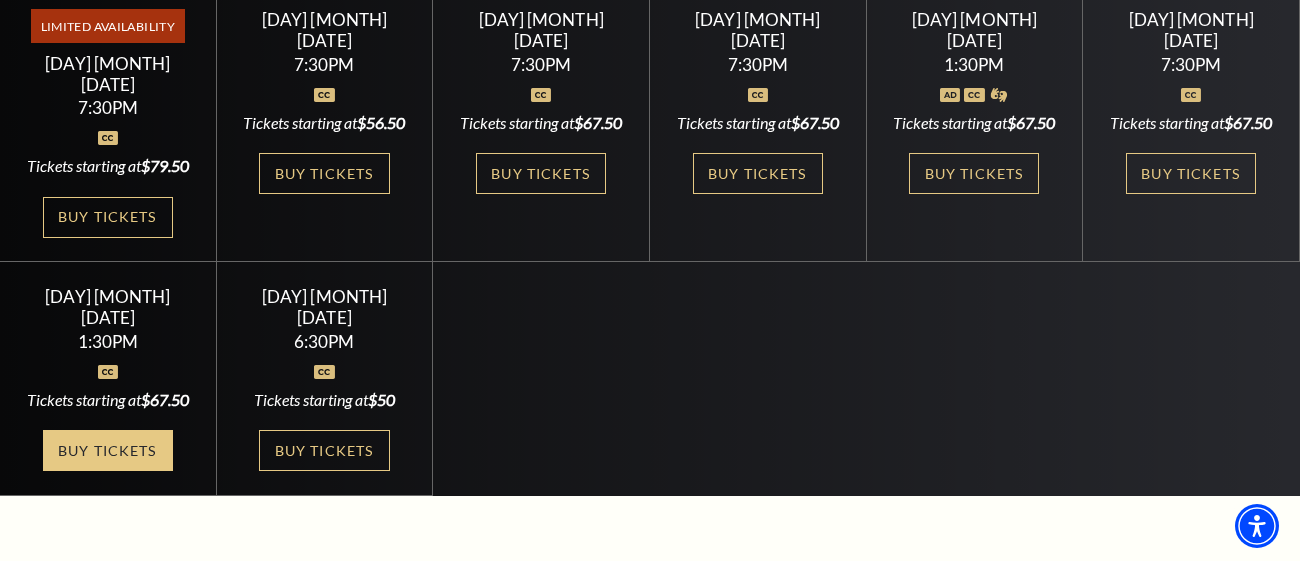 click on "Buy Tickets" at bounding box center (108, 450) 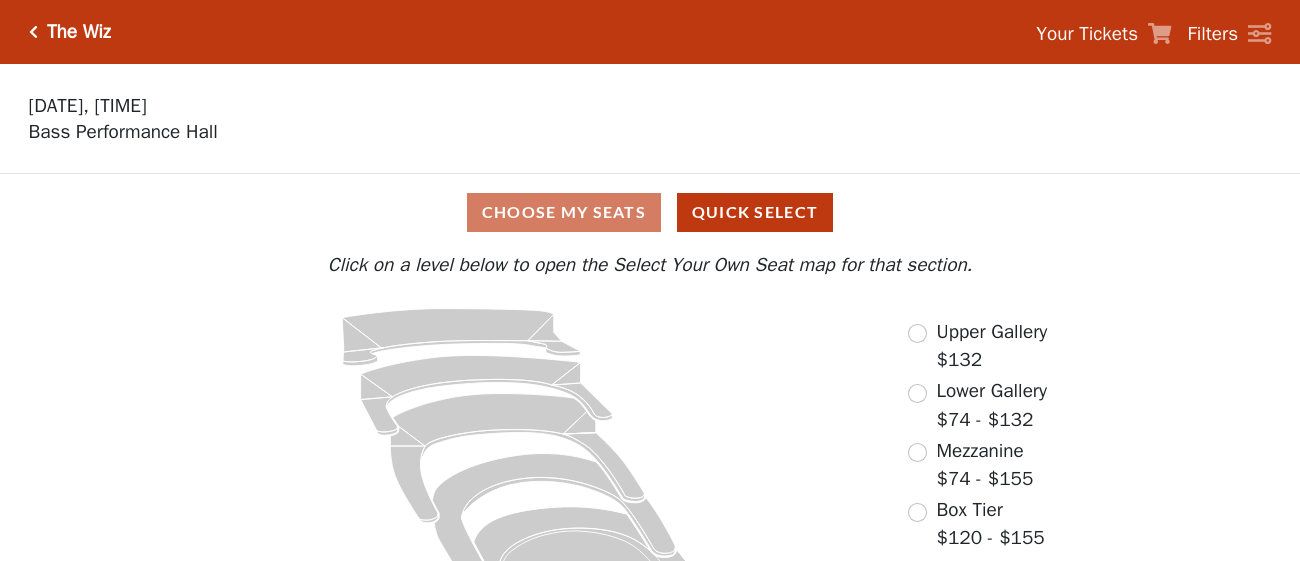 scroll, scrollTop: 0, scrollLeft: 0, axis: both 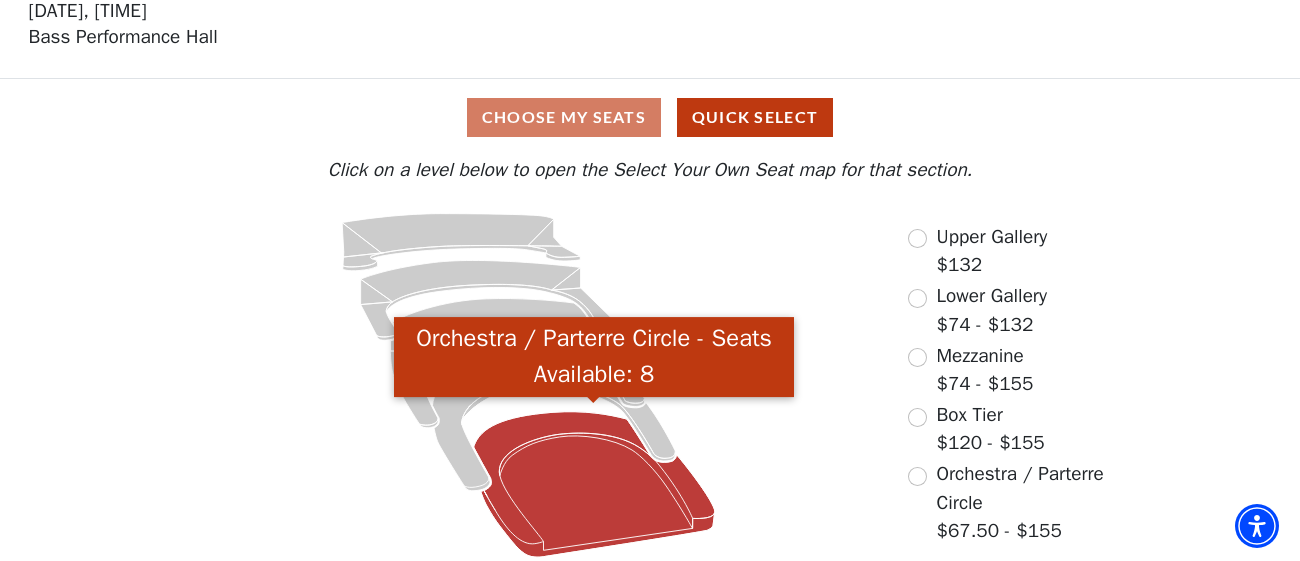 click at bounding box center (593, 484) 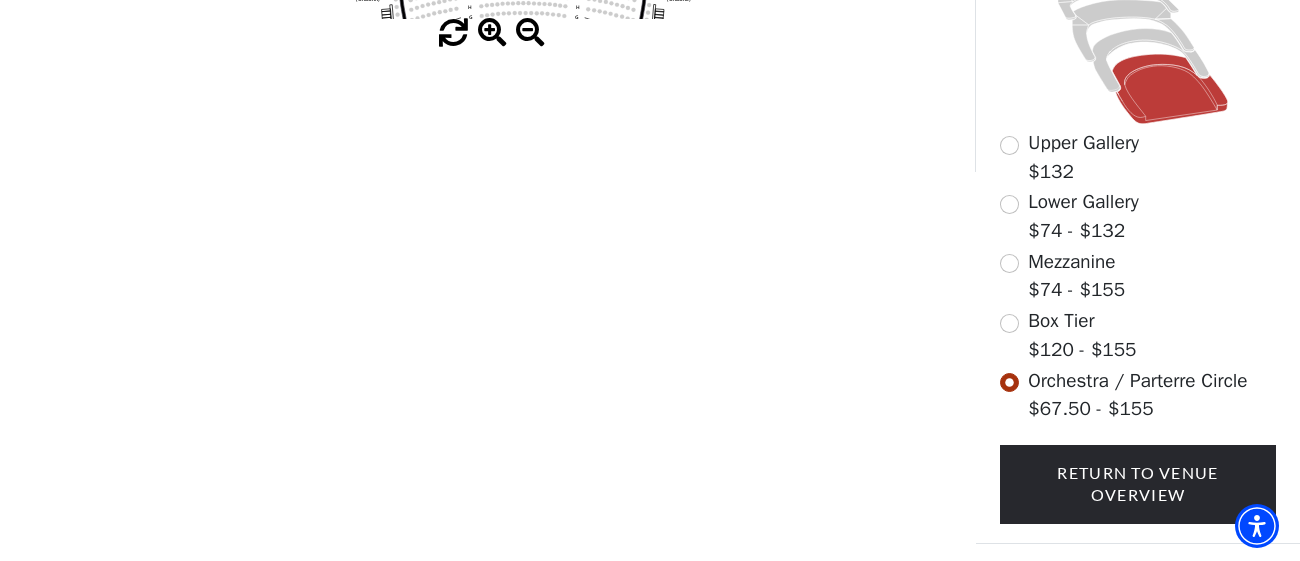 scroll, scrollTop: 586, scrollLeft: 0, axis: vertical 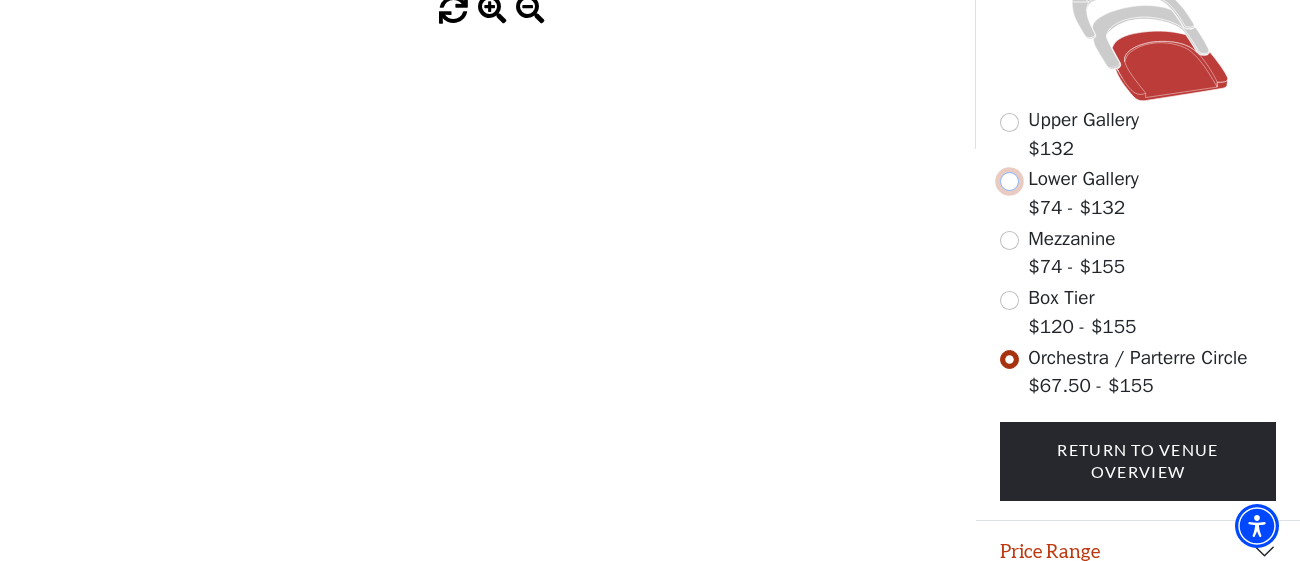 click at bounding box center (1009, 181) 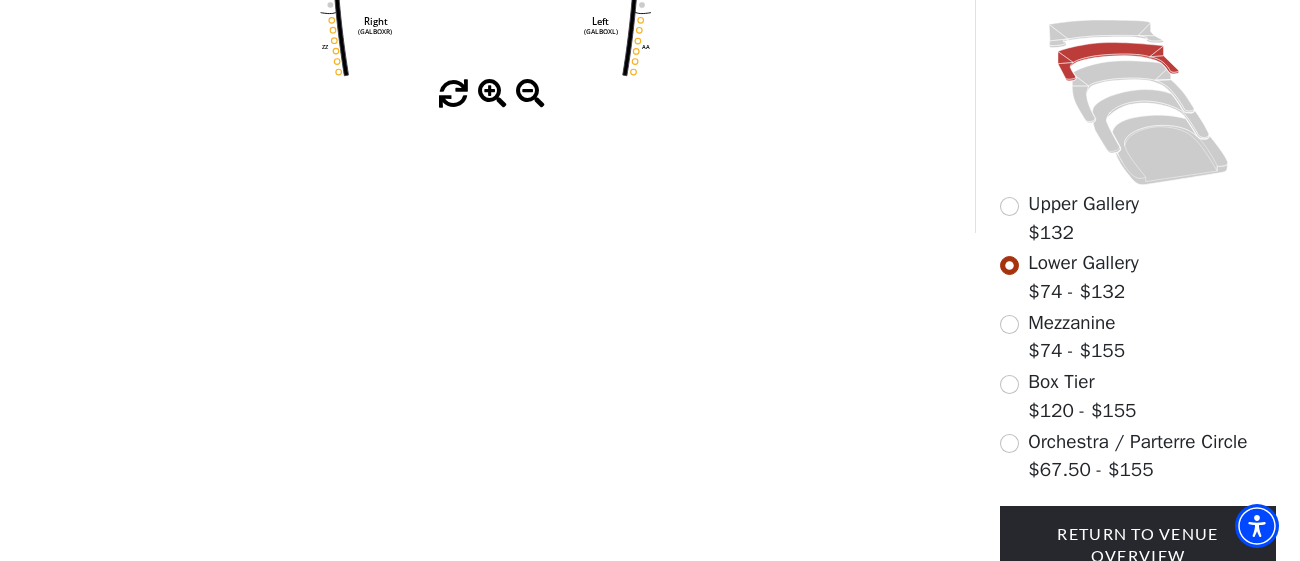 scroll, scrollTop: 506, scrollLeft: 0, axis: vertical 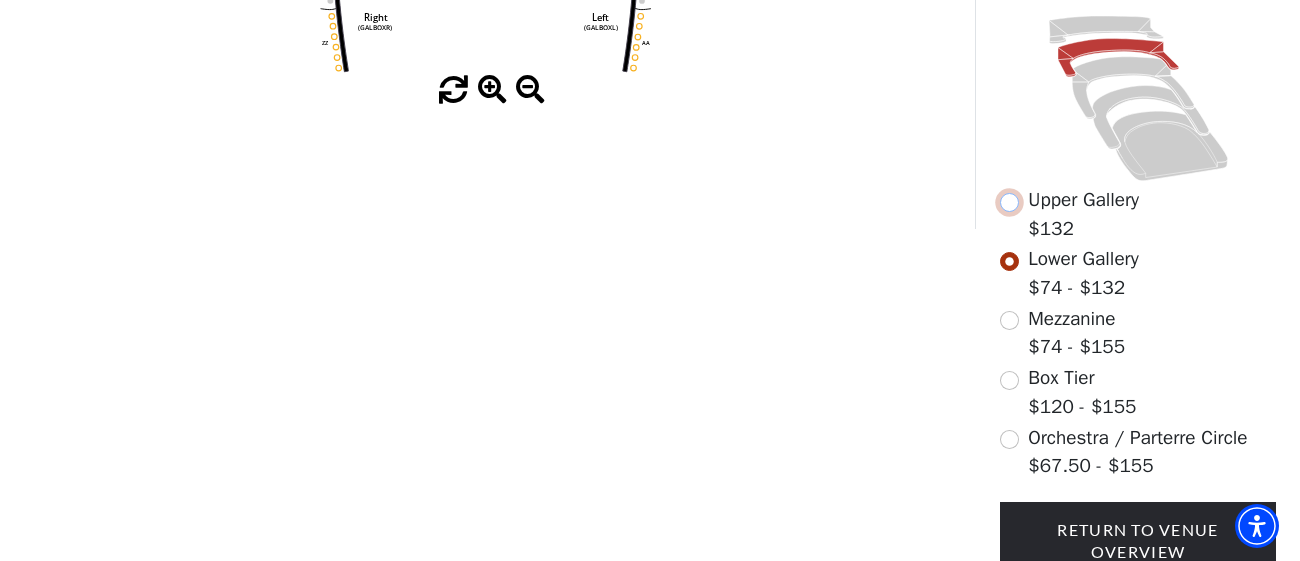 click at bounding box center (1009, 202) 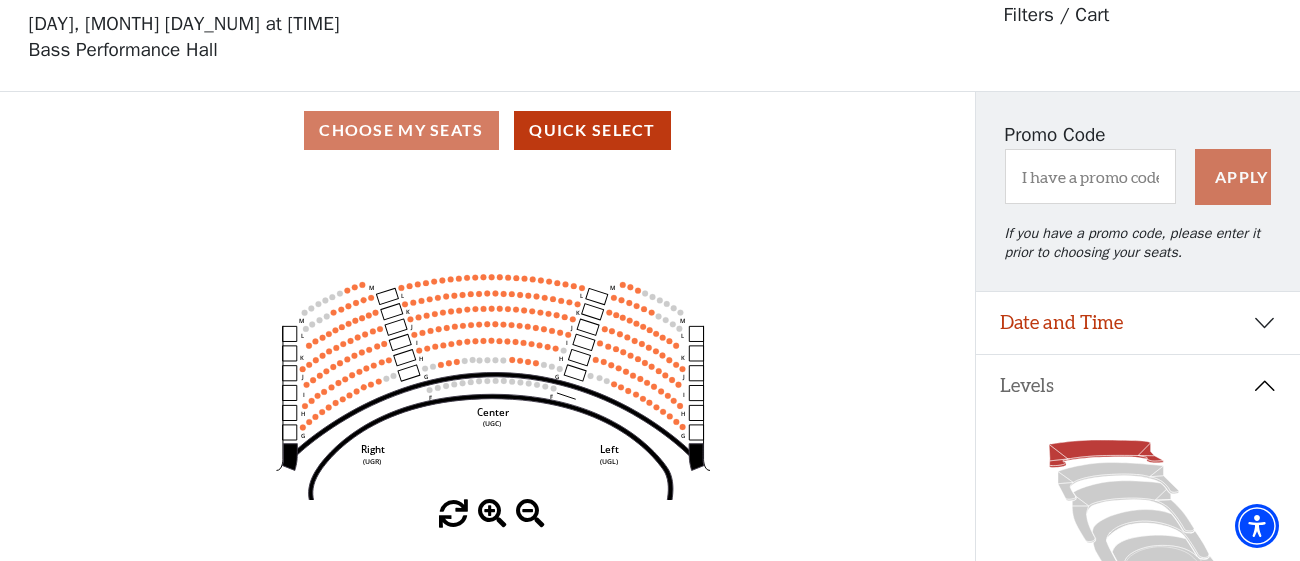 scroll, scrollTop: 0, scrollLeft: 0, axis: both 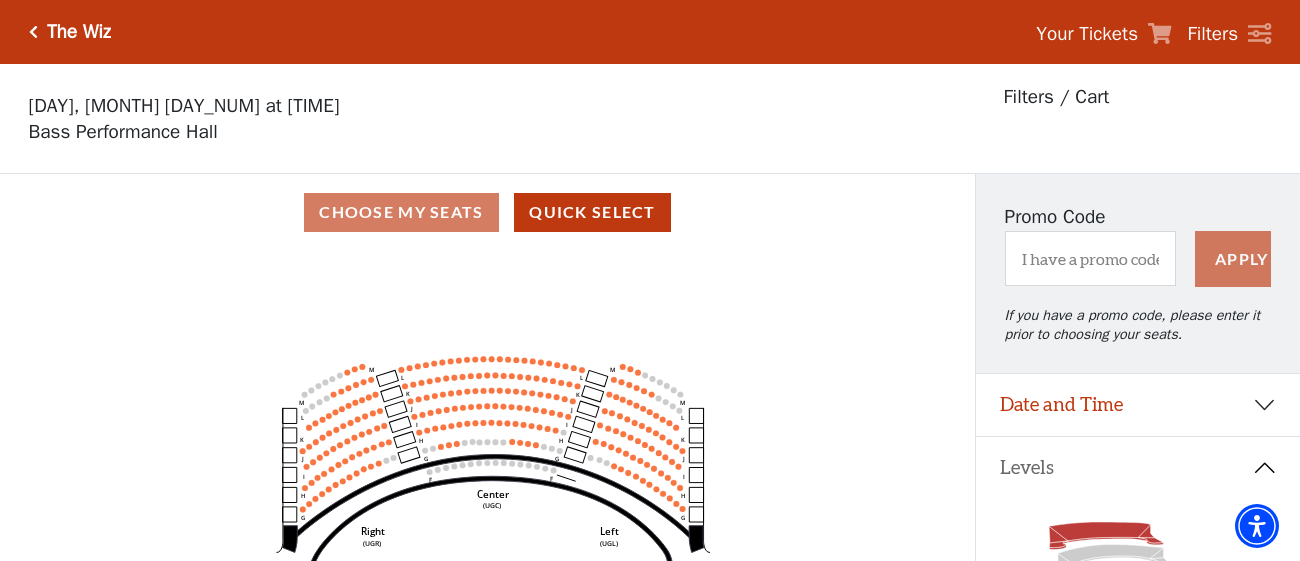 click at bounding box center [33, 32] 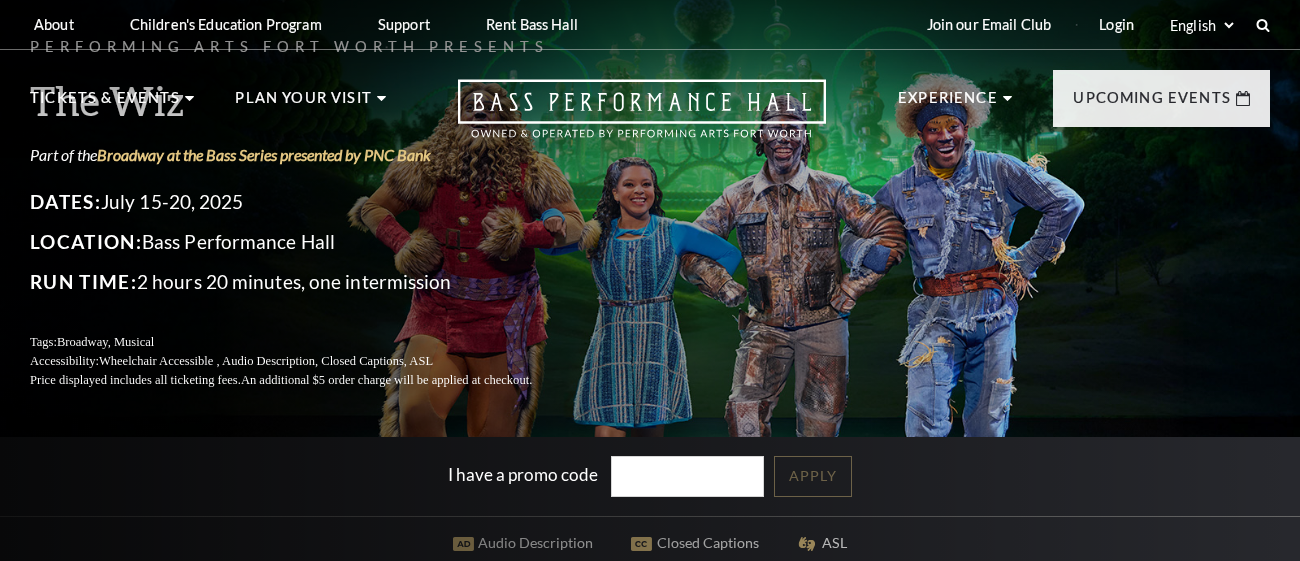 scroll, scrollTop: 0, scrollLeft: 0, axis: both 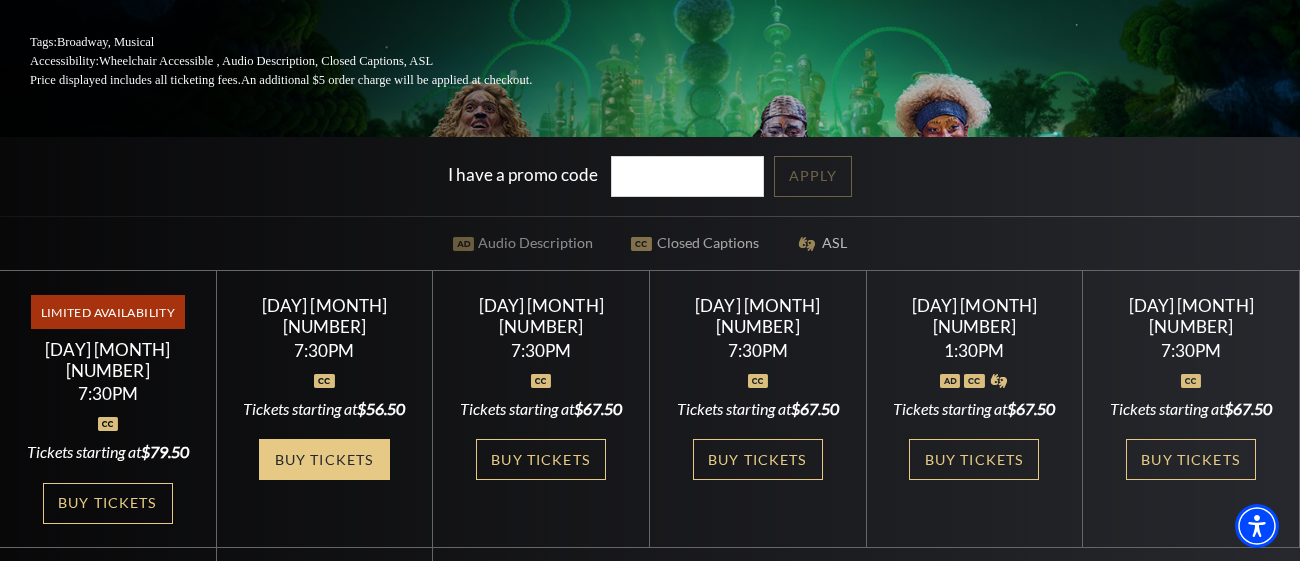 click on "Buy Tickets" at bounding box center (324, 459) 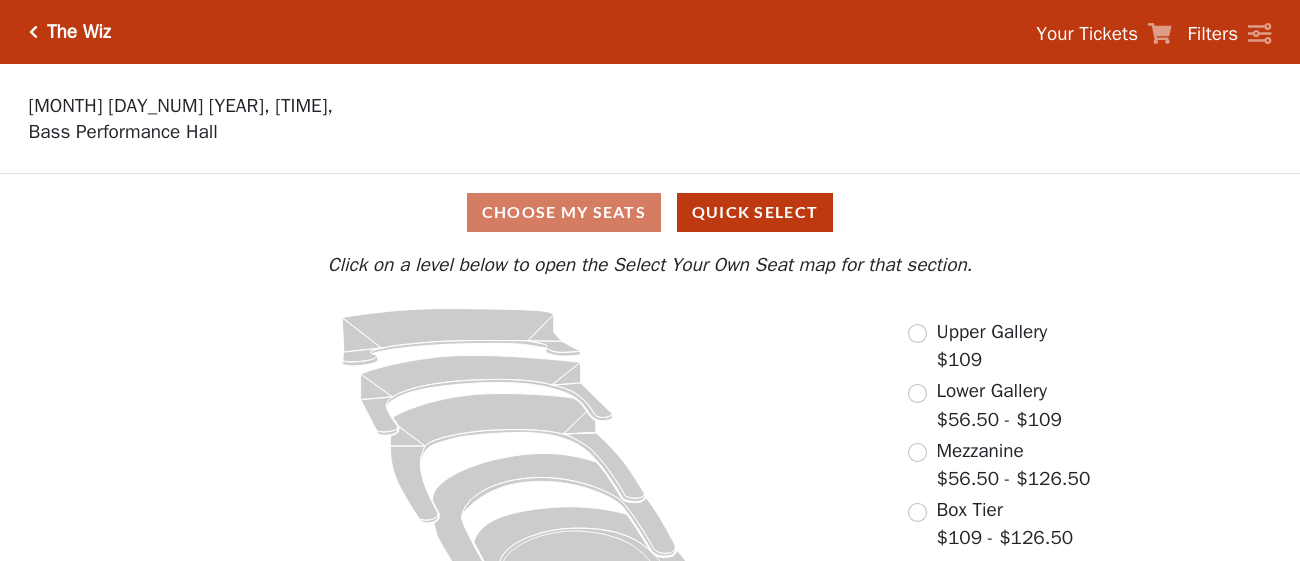 scroll, scrollTop: 0, scrollLeft: 0, axis: both 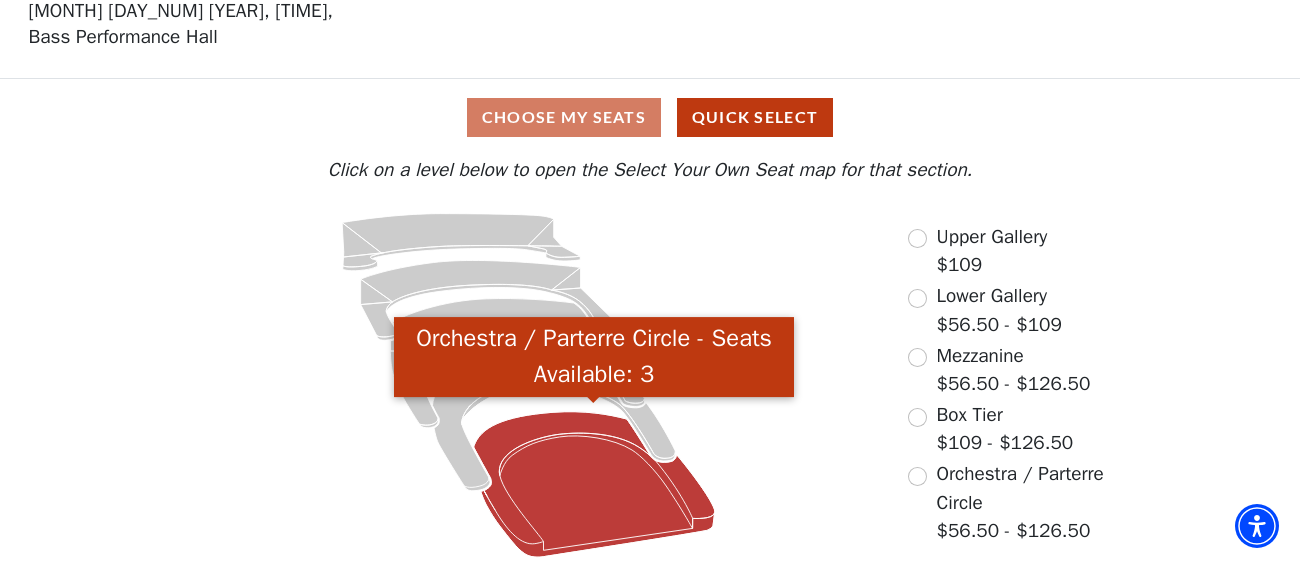 click at bounding box center (593, 484) 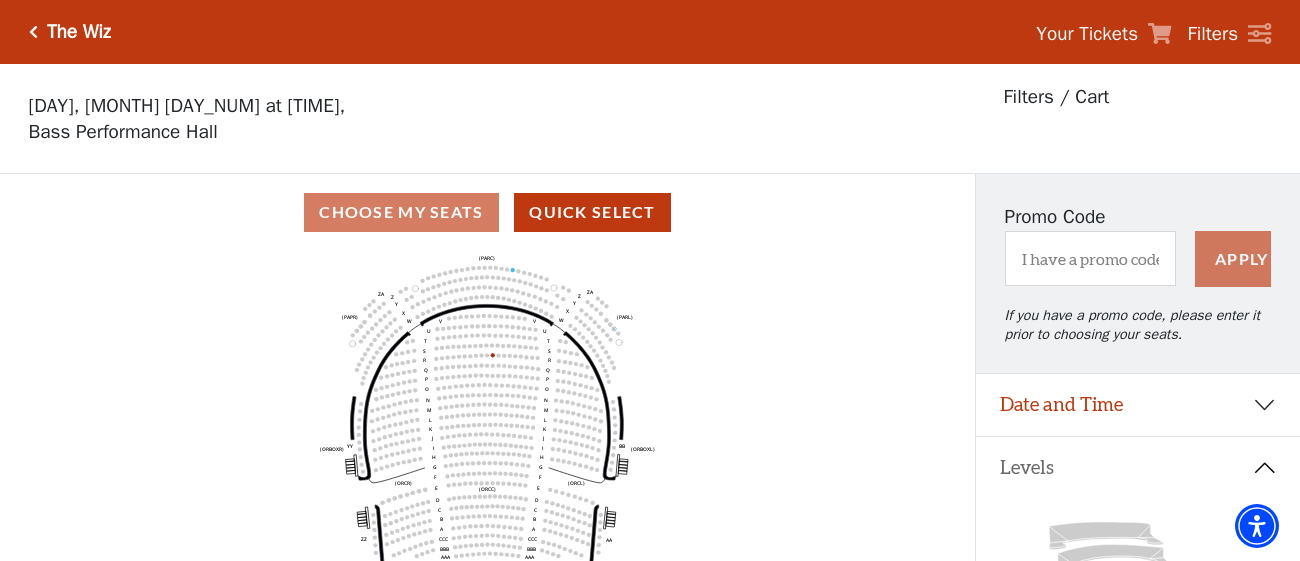 scroll, scrollTop: 92, scrollLeft: 0, axis: vertical 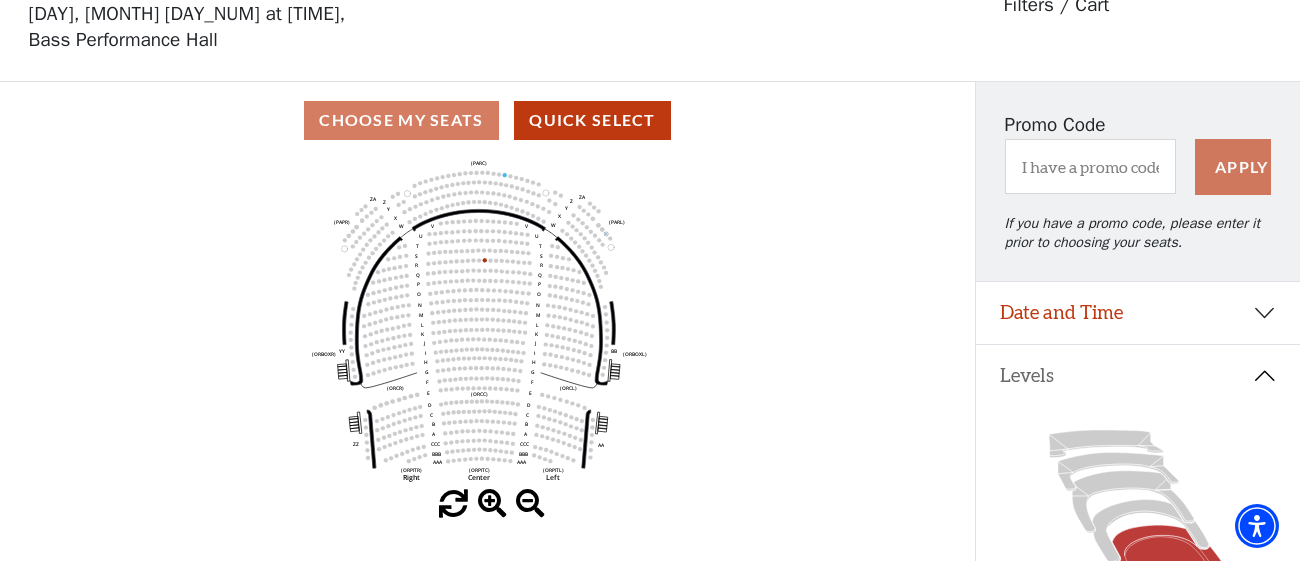 click on "Left   (ORPITL)   Right   (ORPITR)   Center   (ORPITC)   ZZ   AA   YY   BB   ZA   ZA   (ORCL)   (ORCR)   (ORCC)   (ORBOXL)   (ORBOXR)   (PARL)   (PAPR)   (PARC)   Z   Y   X   W   Z   Y   X   W   V   U   T   S   R   Q   P   O   N   M   L   K   J   I   H   G   F   E   D   C   B   A   CCC   BBB   AAA   V   U   T   S   R   Q   P   O   N   M   L   K   J   I   H   G   F   E   D   C   B   A   CCC   BBB   AAA" at bounding box center [488, 324] 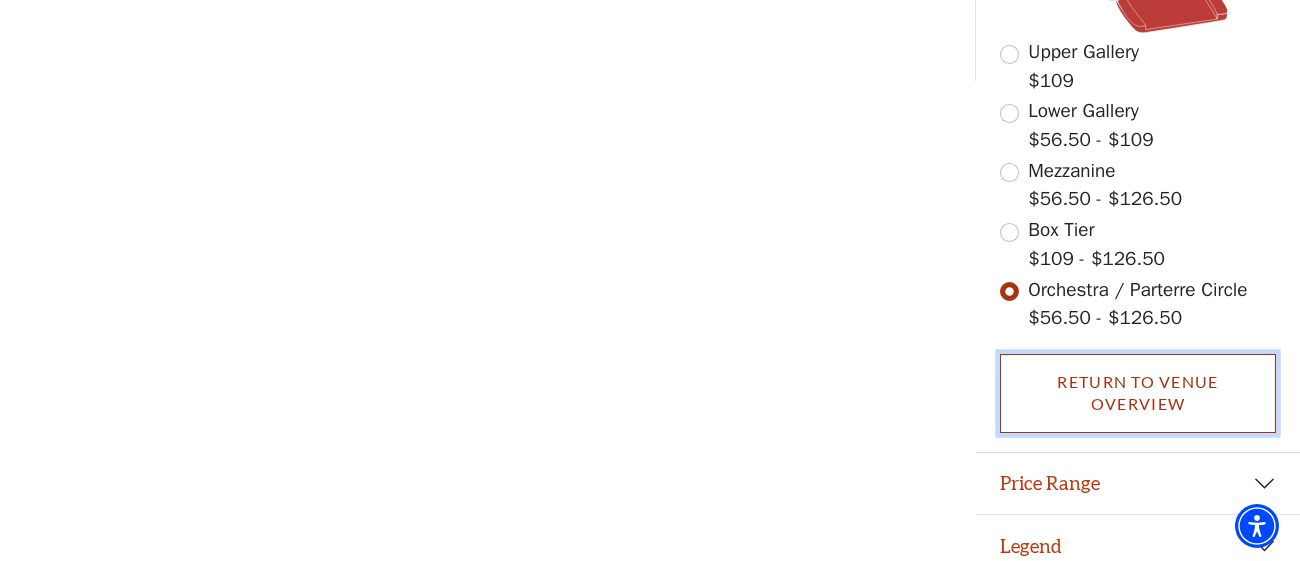 click on "Return To Venue Overview" at bounding box center [1138, 393] 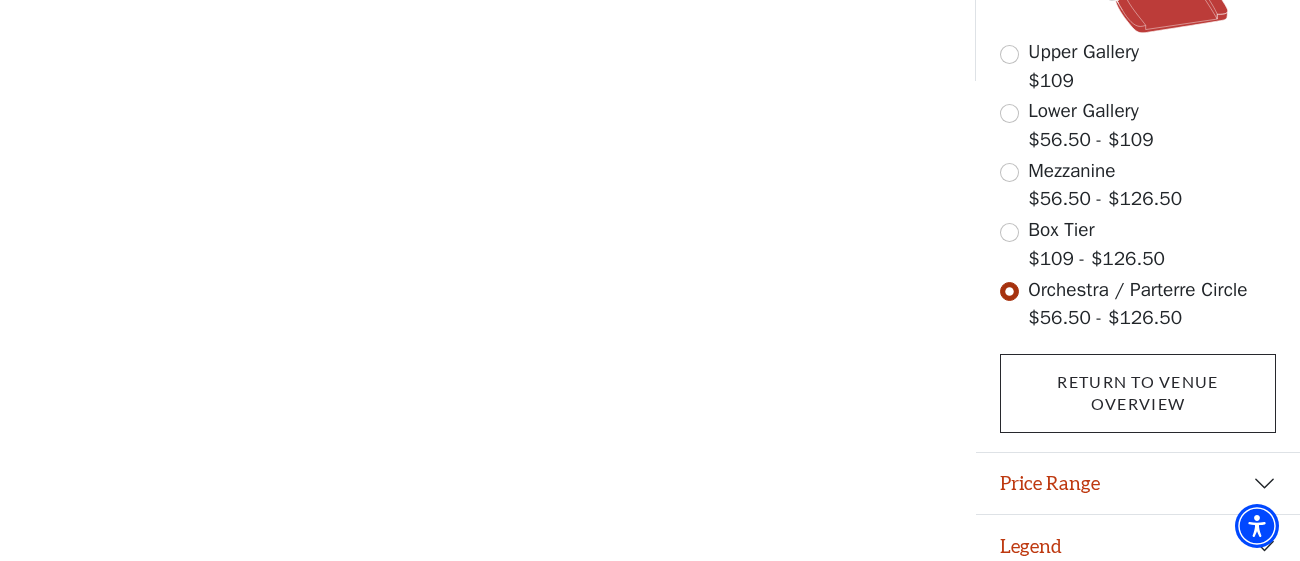 scroll, scrollTop: 95, scrollLeft: 0, axis: vertical 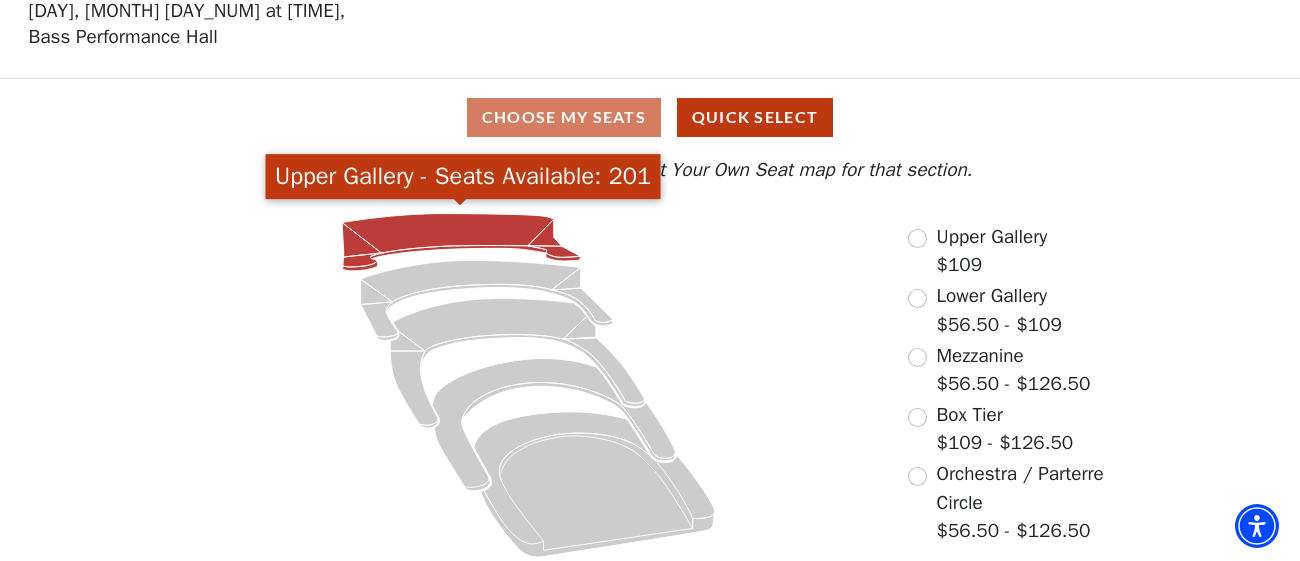 click at bounding box center (461, 242) 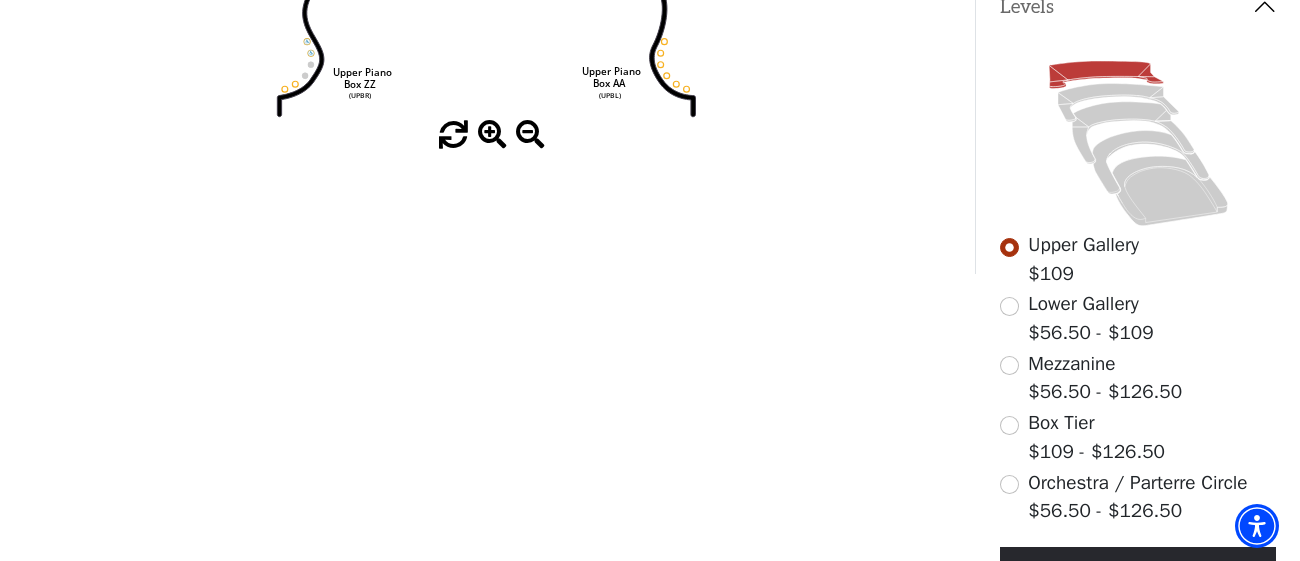 scroll, scrollTop: 658, scrollLeft: 0, axis: vertical 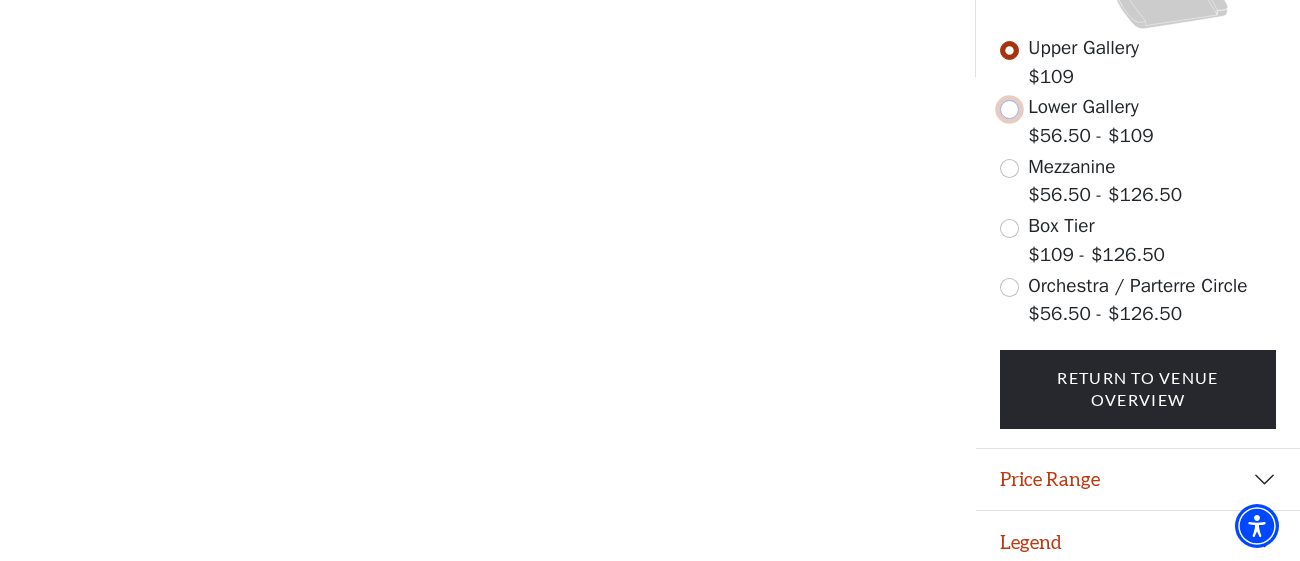 click at bounding box center (1009, 109) 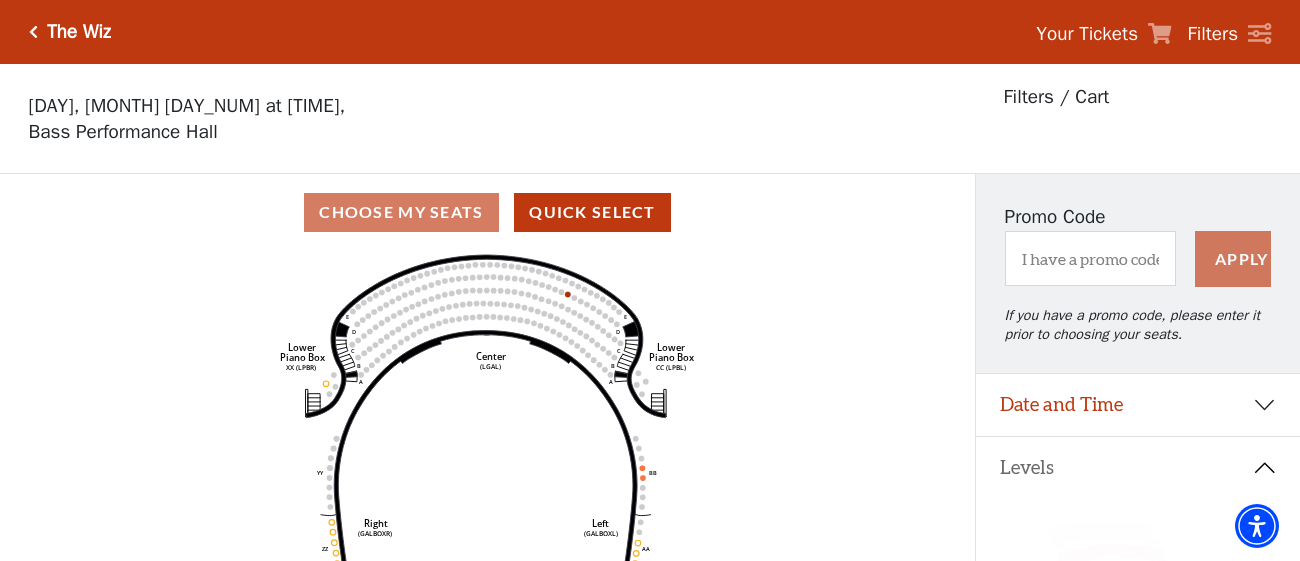 scroll, scrollTop: 92, scrollLeft: 0, axis: vertical 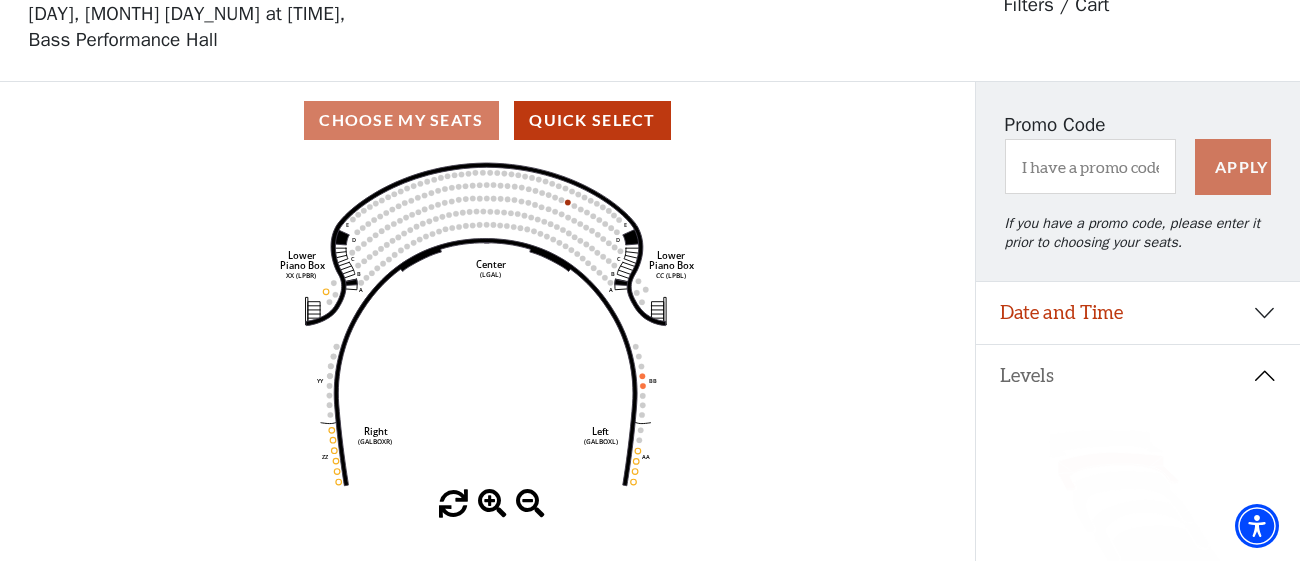 click on "Right   (GALBOXR)   E   D   C   B   A   E   D   C   B   A   YY   ZZ   Left   (GALBOXL)   BB   AA   Center   Lower   Piano Box   (LGAL)   CC (LPBL)   Lower   Piano Box   XX (LPBR)" at bounding box center (488, 324) 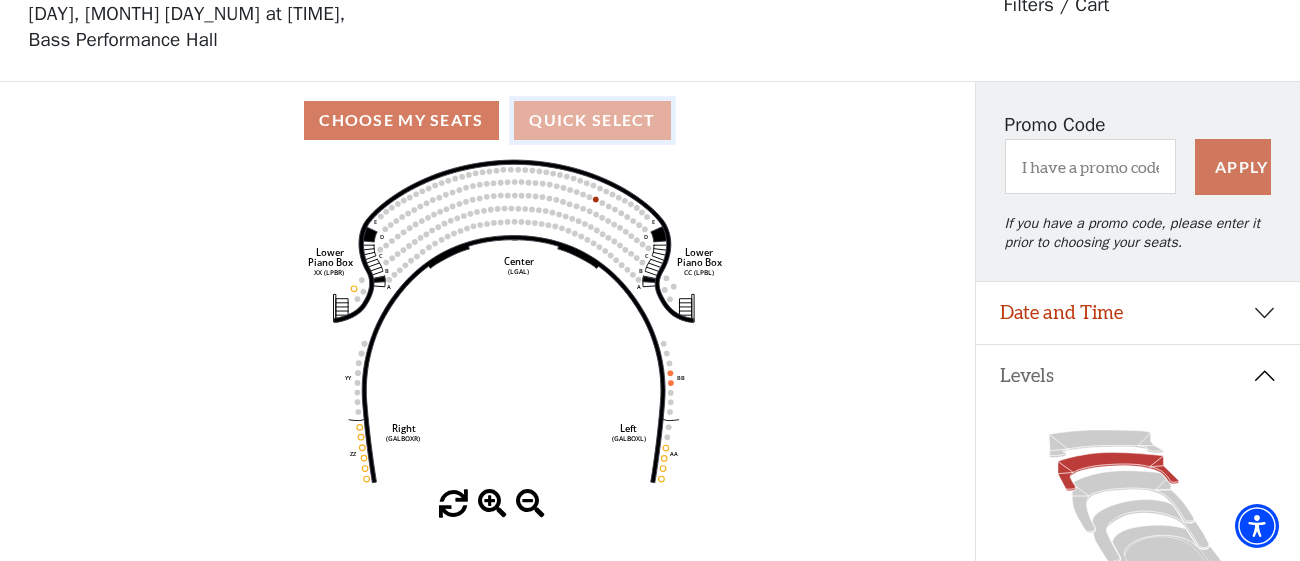 click on "Quick Select" at bounding box center [592, 120] 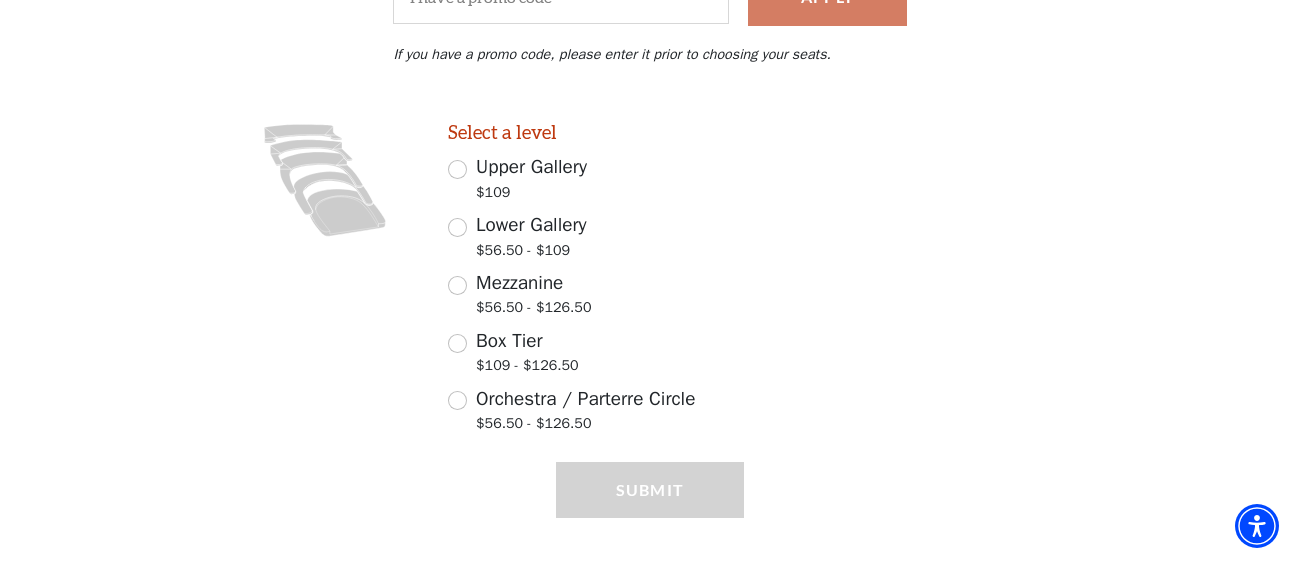 scroll, scrollTop: 483, scrollLeft: 0, axis: vertical 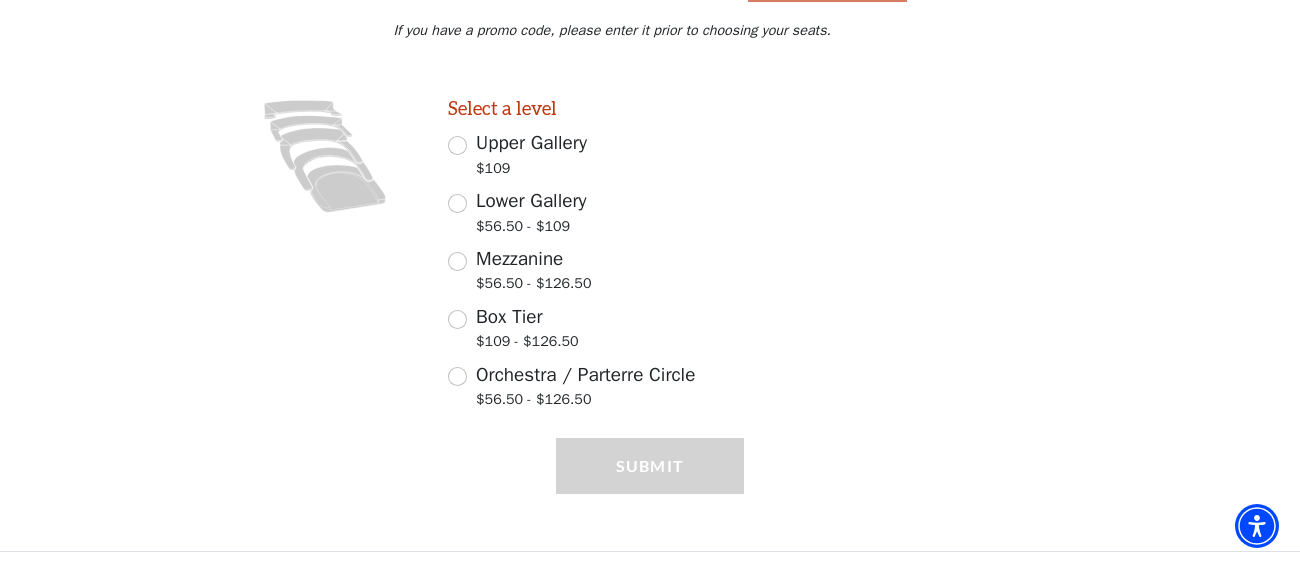 click at bounding box center (920, 258) 